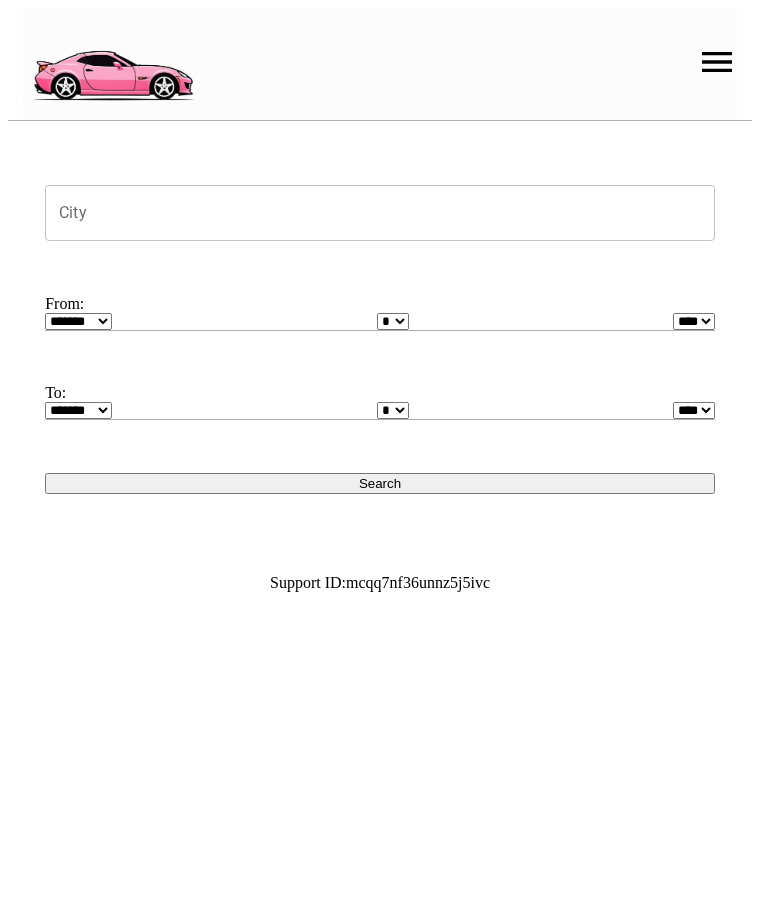 scroll, scrollTop: 0, scrollLeft: 0, axis: both 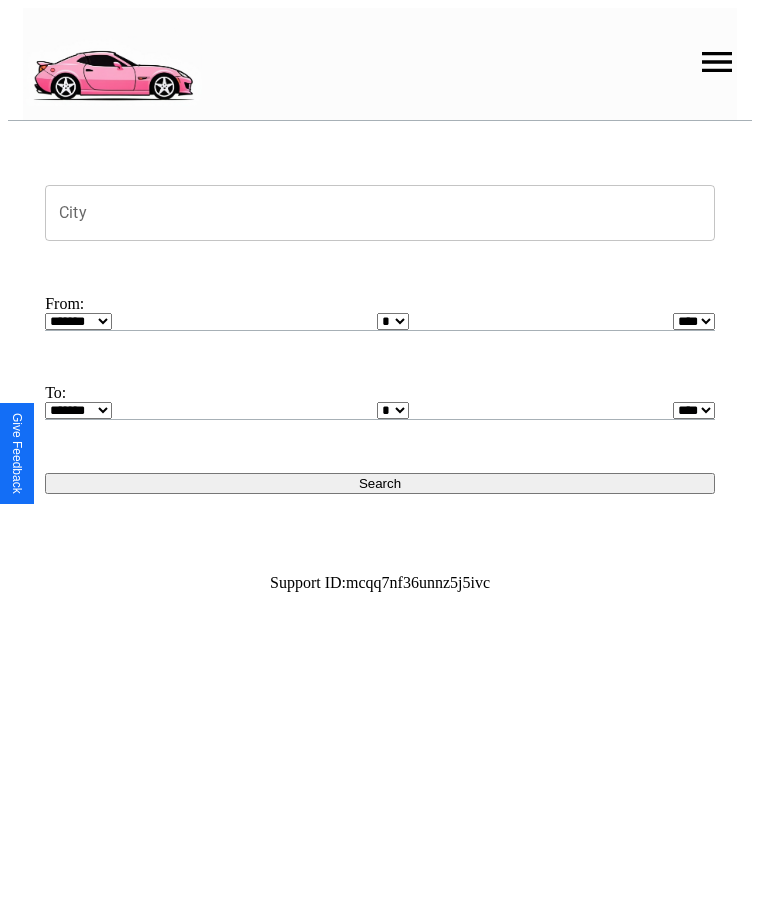 click at bounding box center (717, 62) 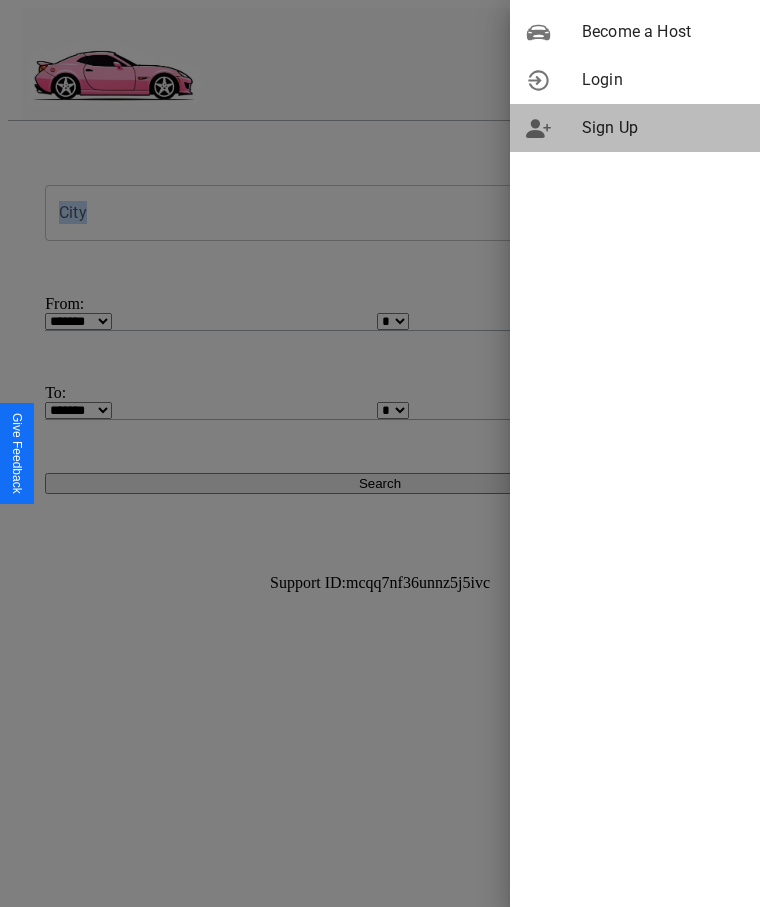 click on "Sign Up" at bounding box center (663, 128) 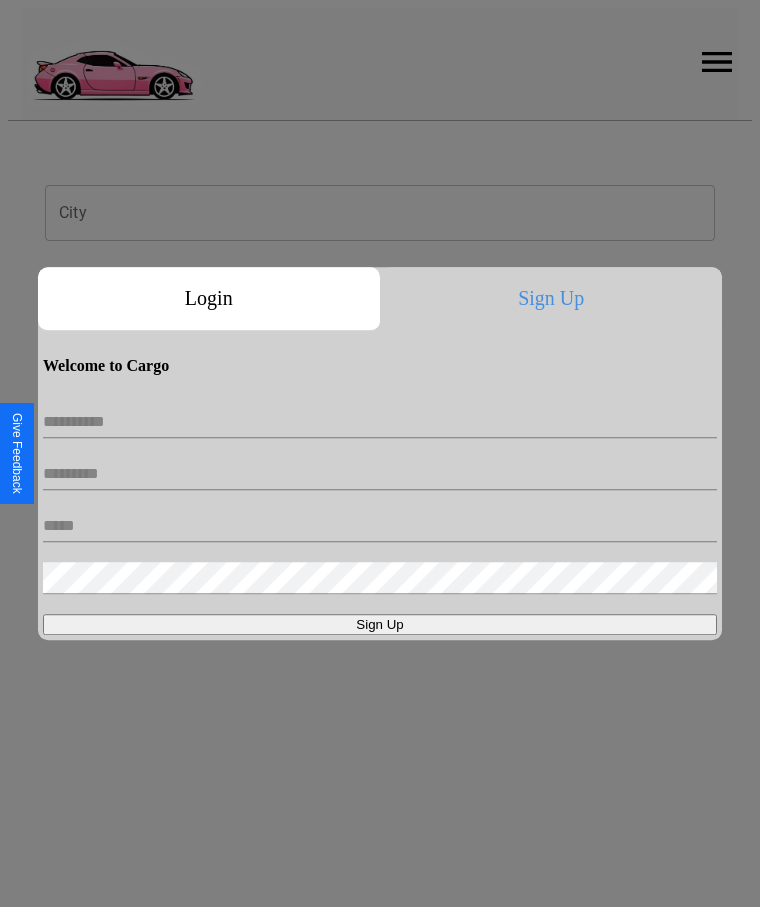 click at bounding box center (380, 422) 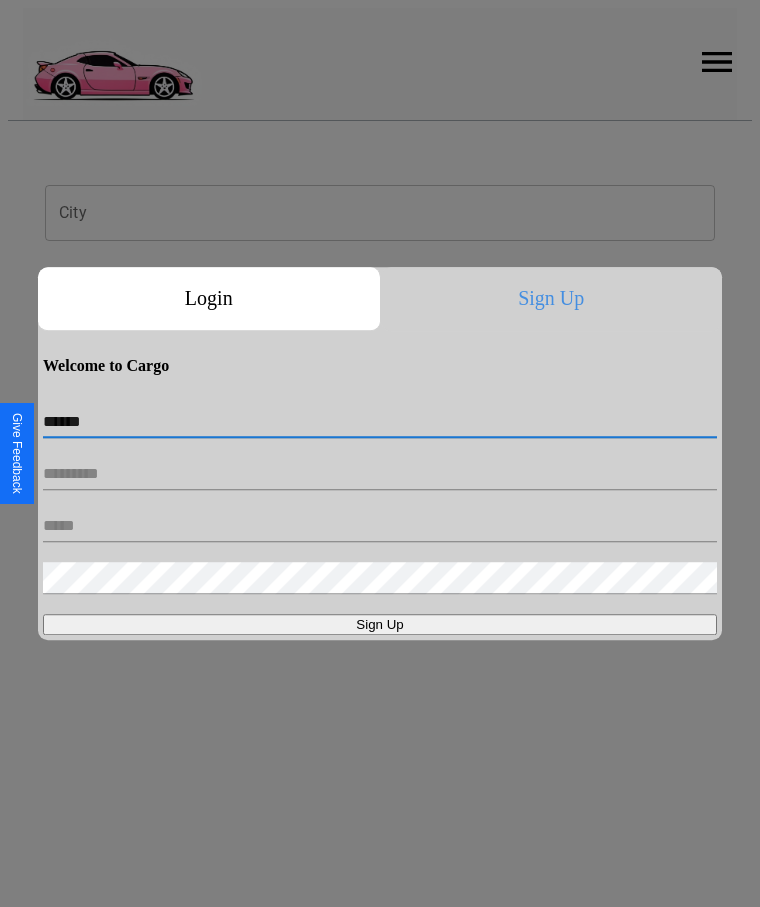 type on "******" 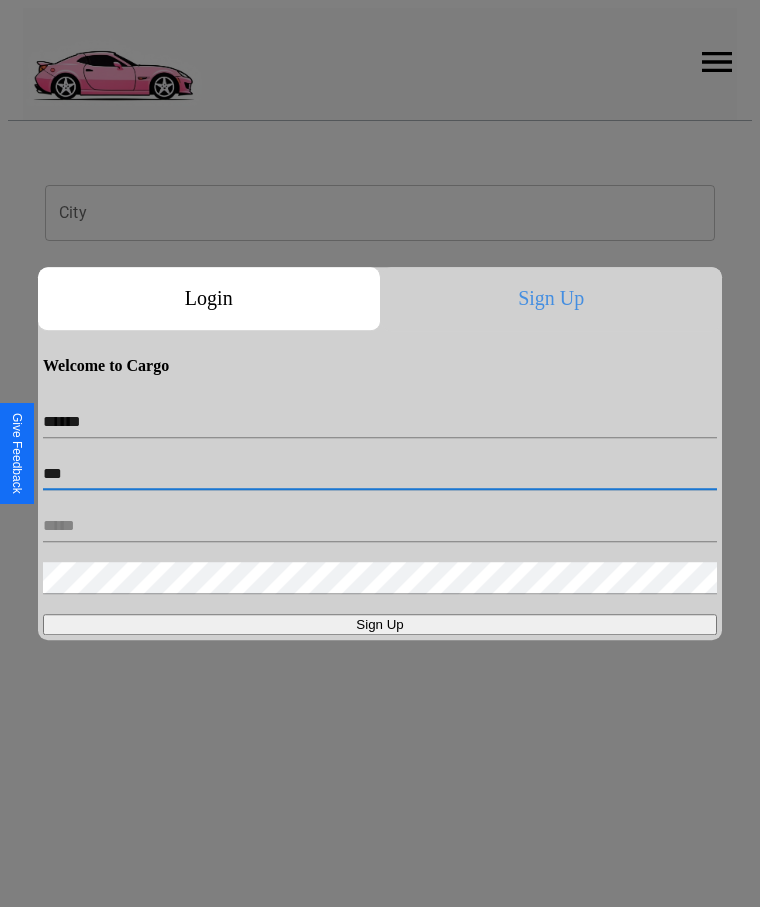 type on "***" 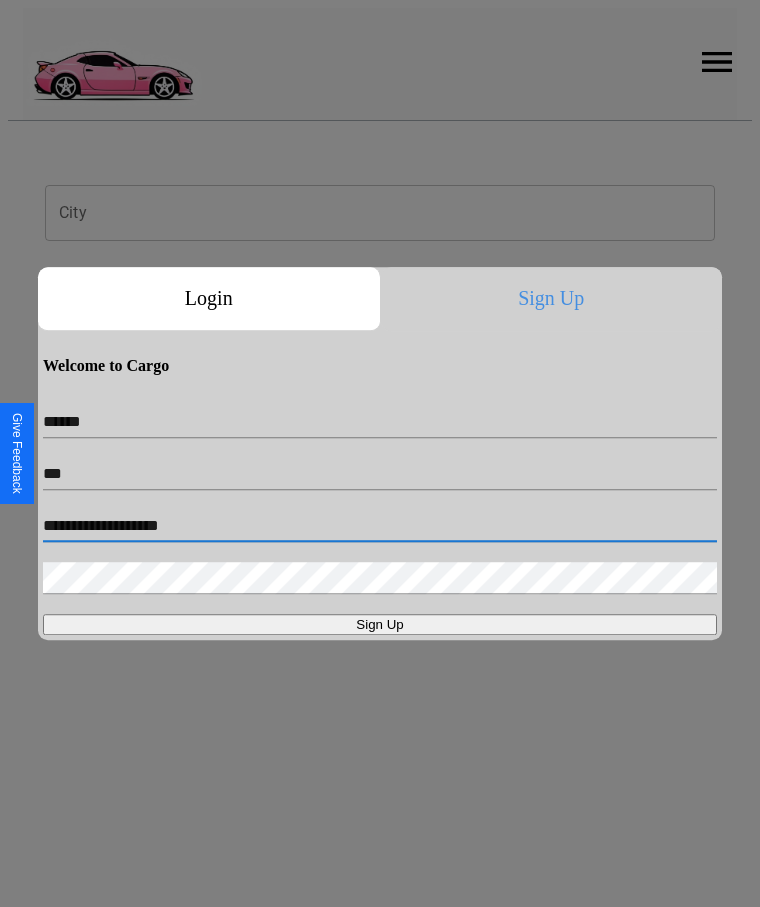 type on "**********" 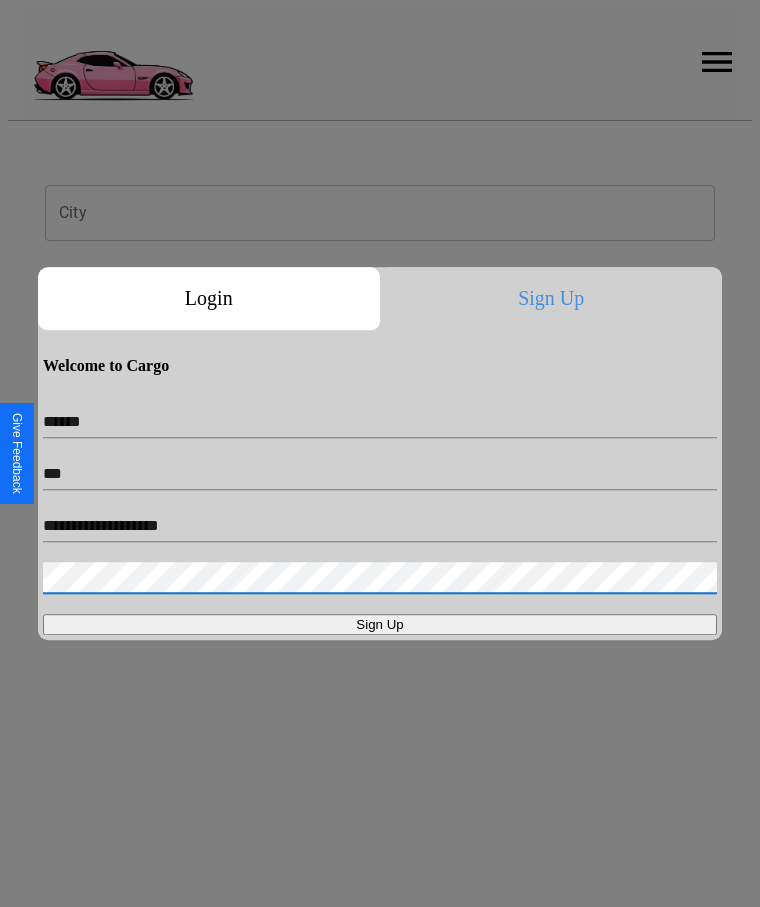 click on "Sign Up" at bounding box center (380, 624) 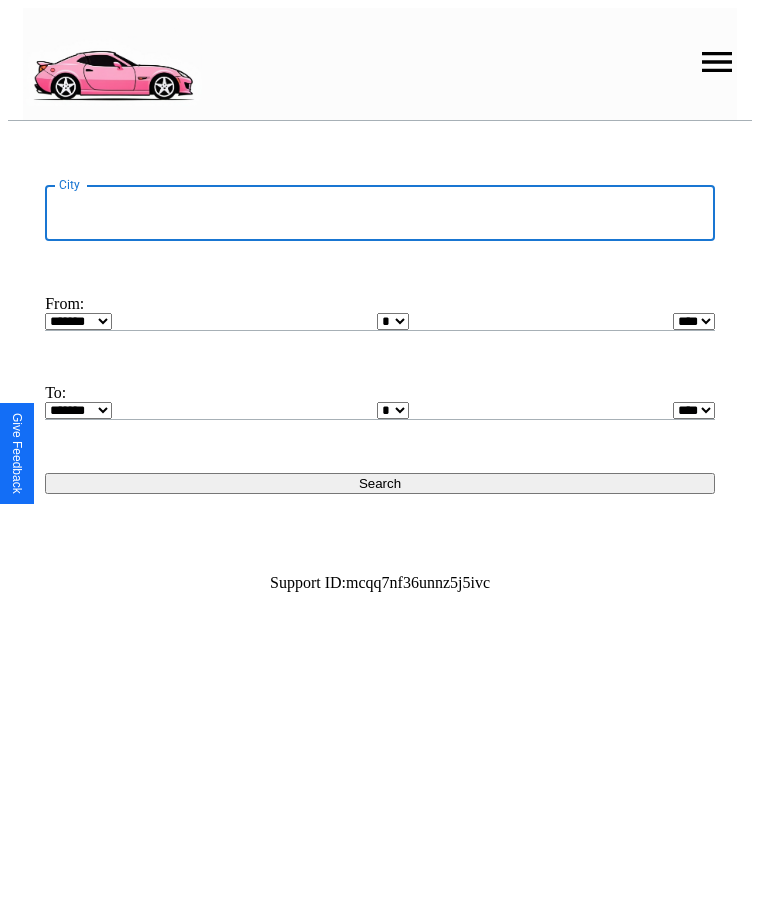 click on "City" at bounding box center (380, 213) 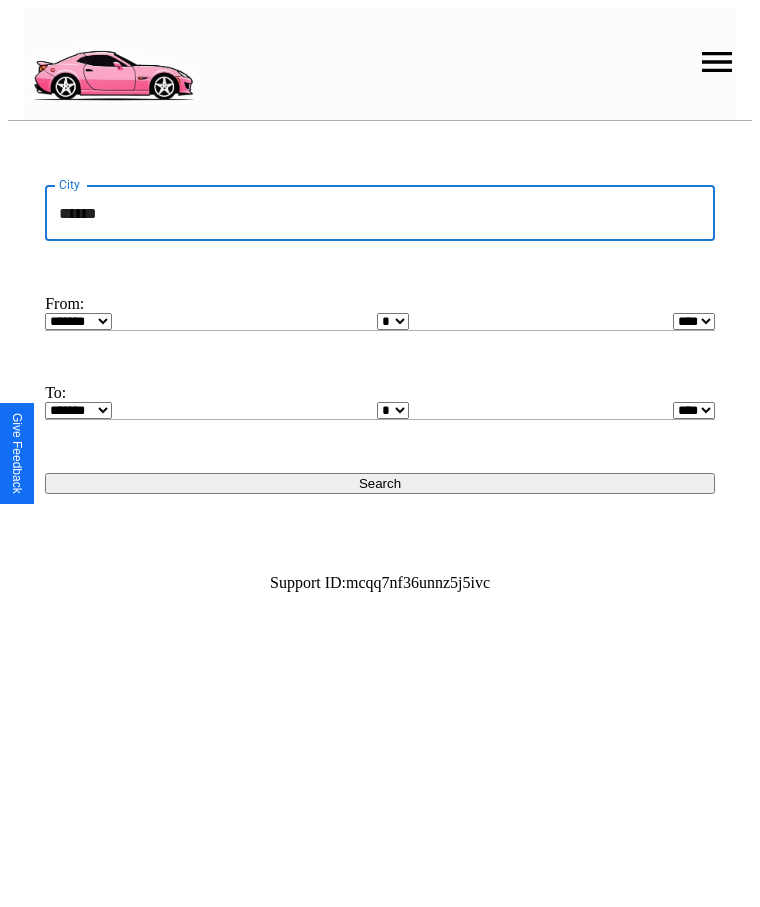 type on "******" 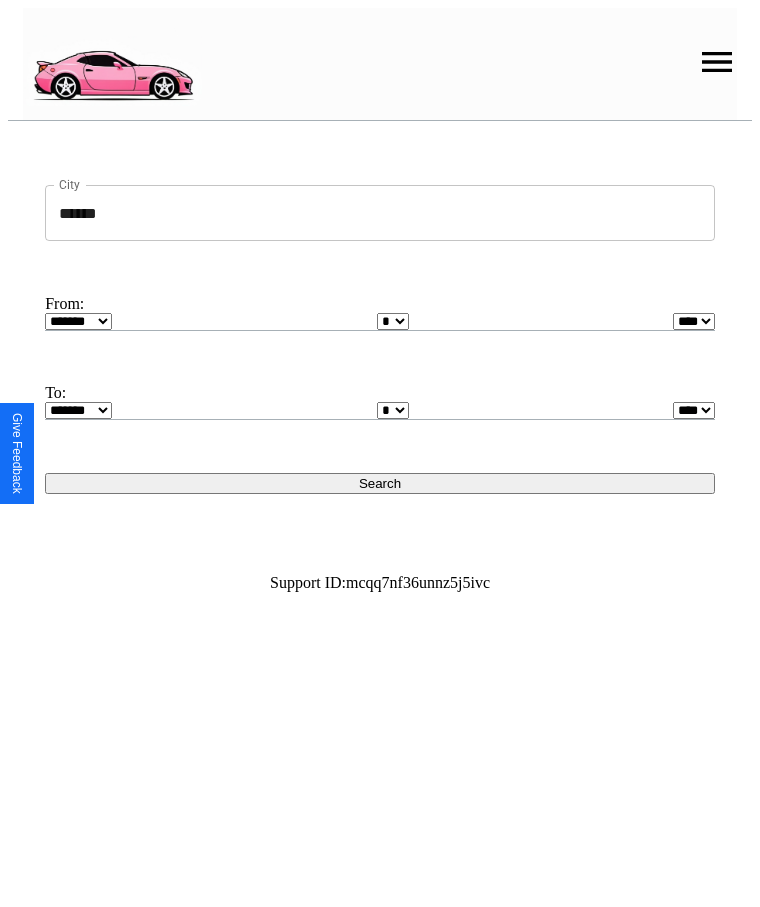 click on "* * * * * * * * * ** ** ** ** ** ** ** ** ** ** ** ** ** ** ** ** ** ** ** ** ** **" at bounding box center [393, 321] 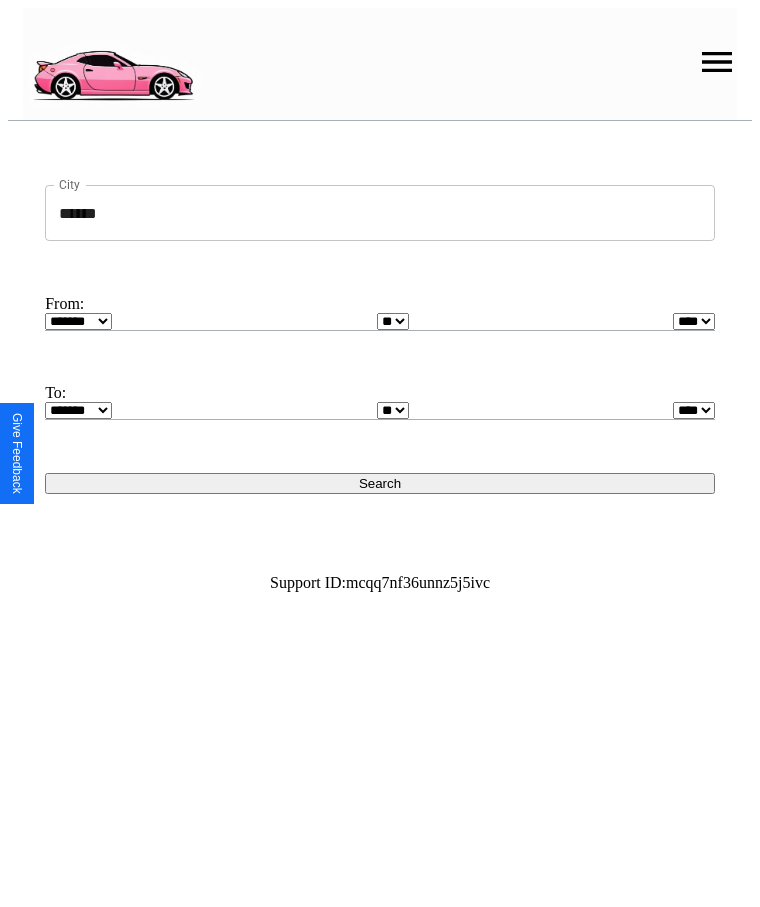 click on "* * * * * * * * * ** ** ** ** ** ** ** ** ** ** ** ** ** ** ** ** ** ** ** ** ** **" at bounding box center [393, 410] 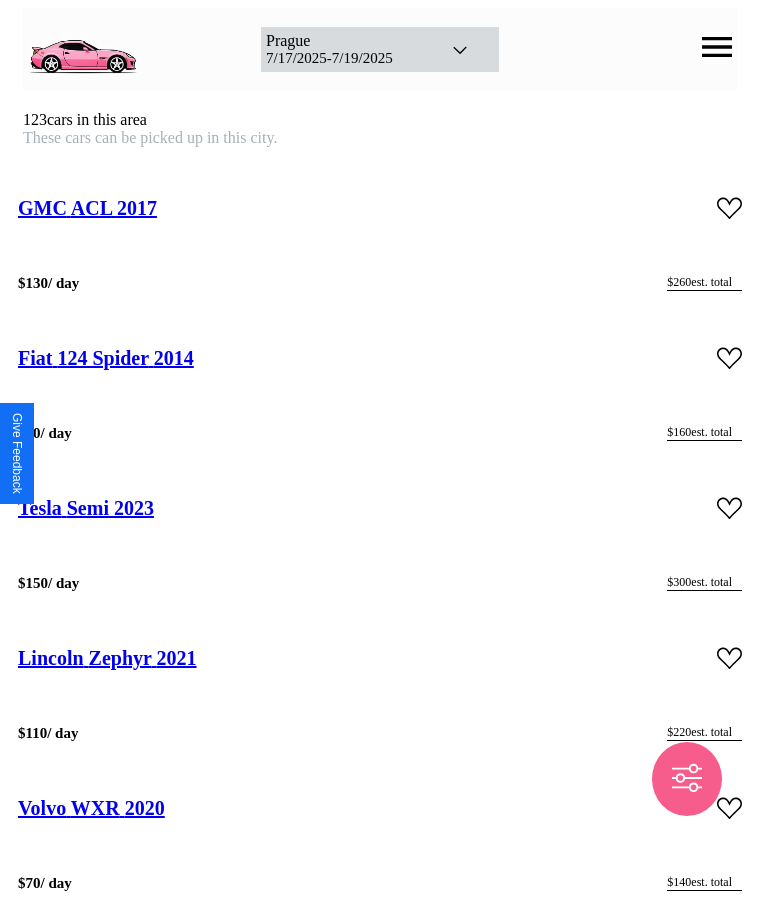 scroll, scrollTop: 26696, scrollLeft: 0, axis: vertical 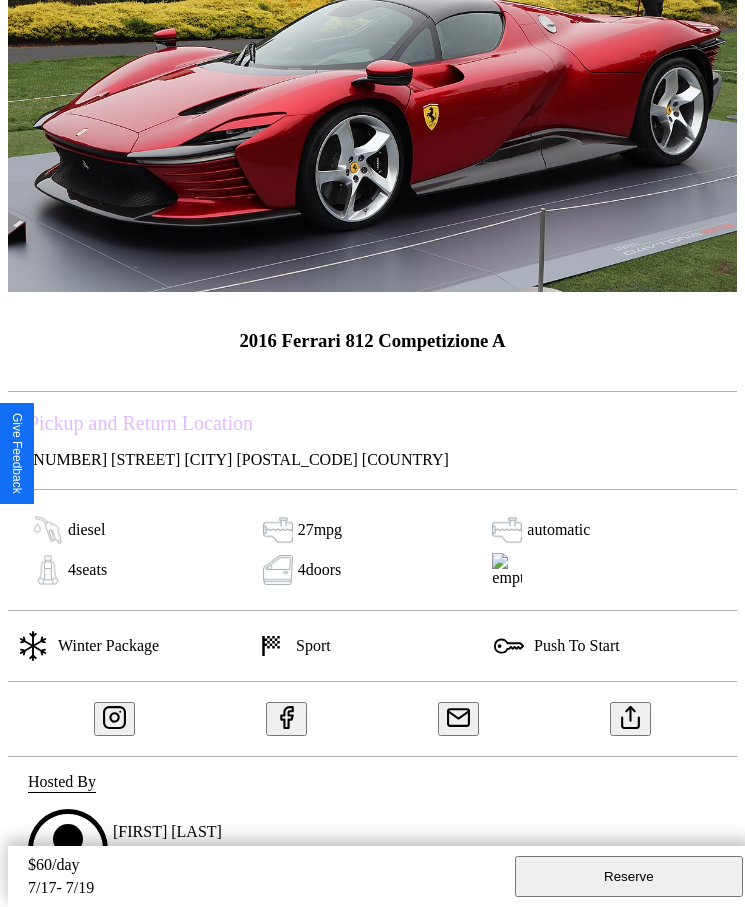 click at bounding box center (631, 714) 